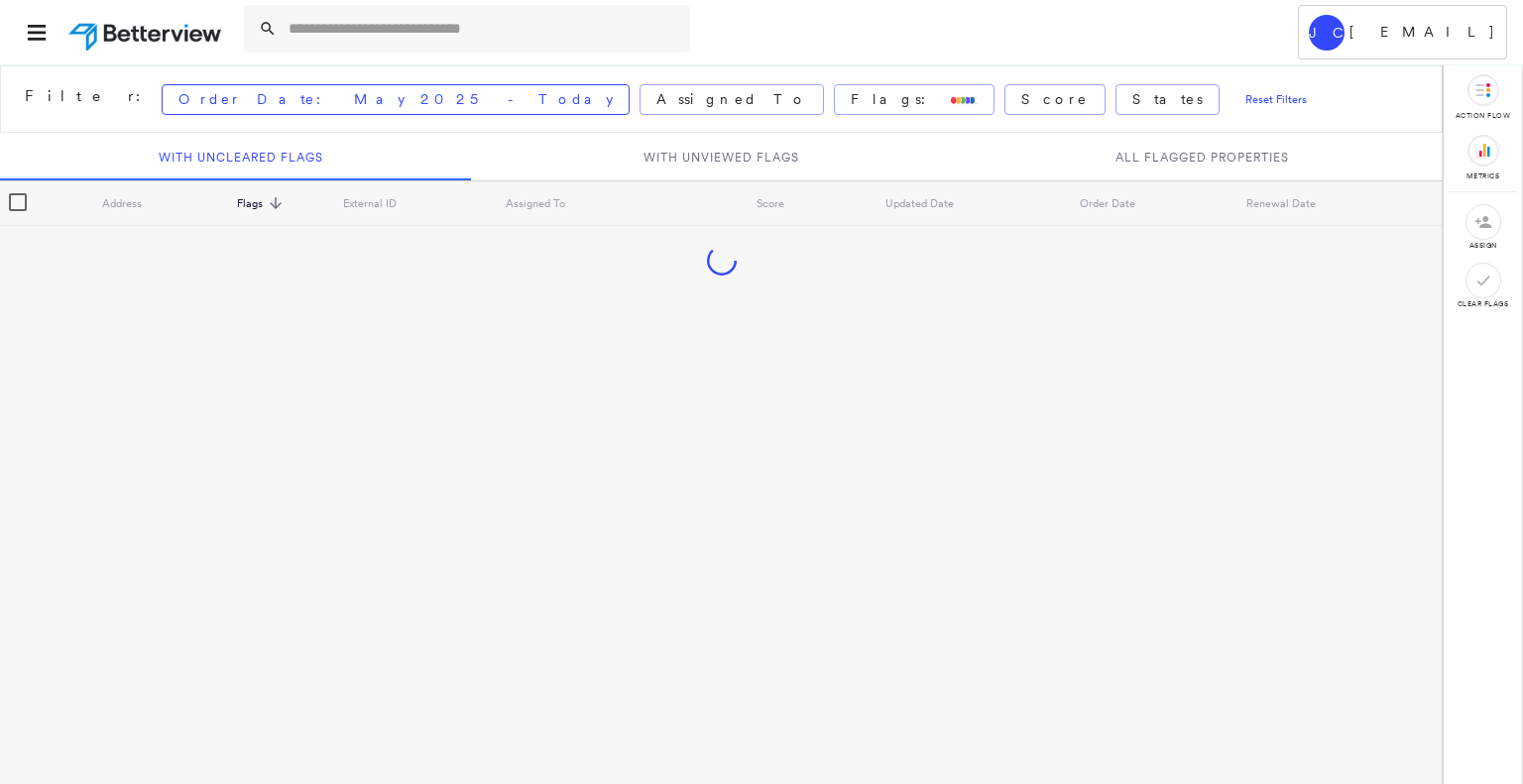 scroll, scrollTop: 0, scrollLeft: 0, axis: both 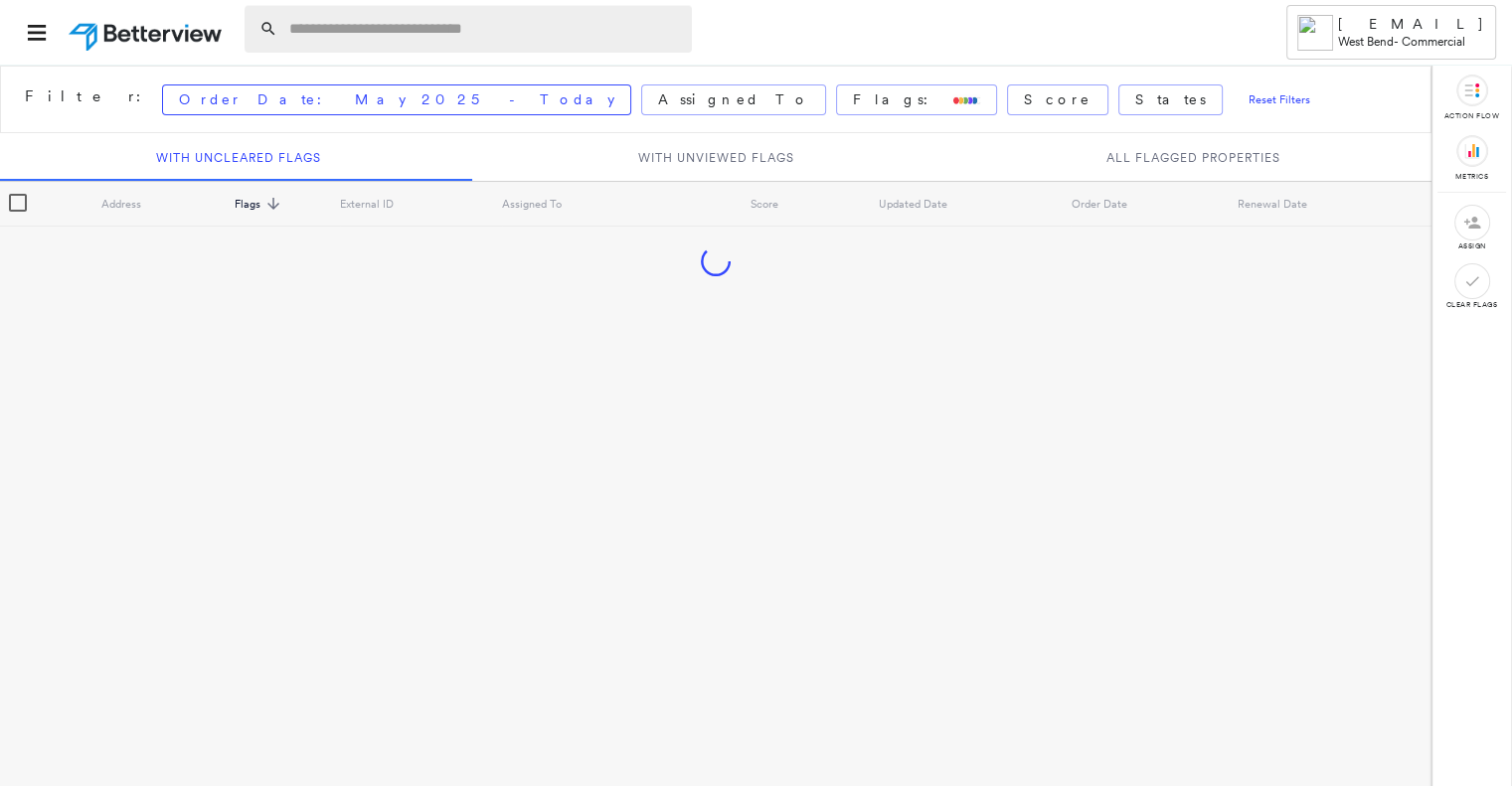 click at bounding box center [484, 29] 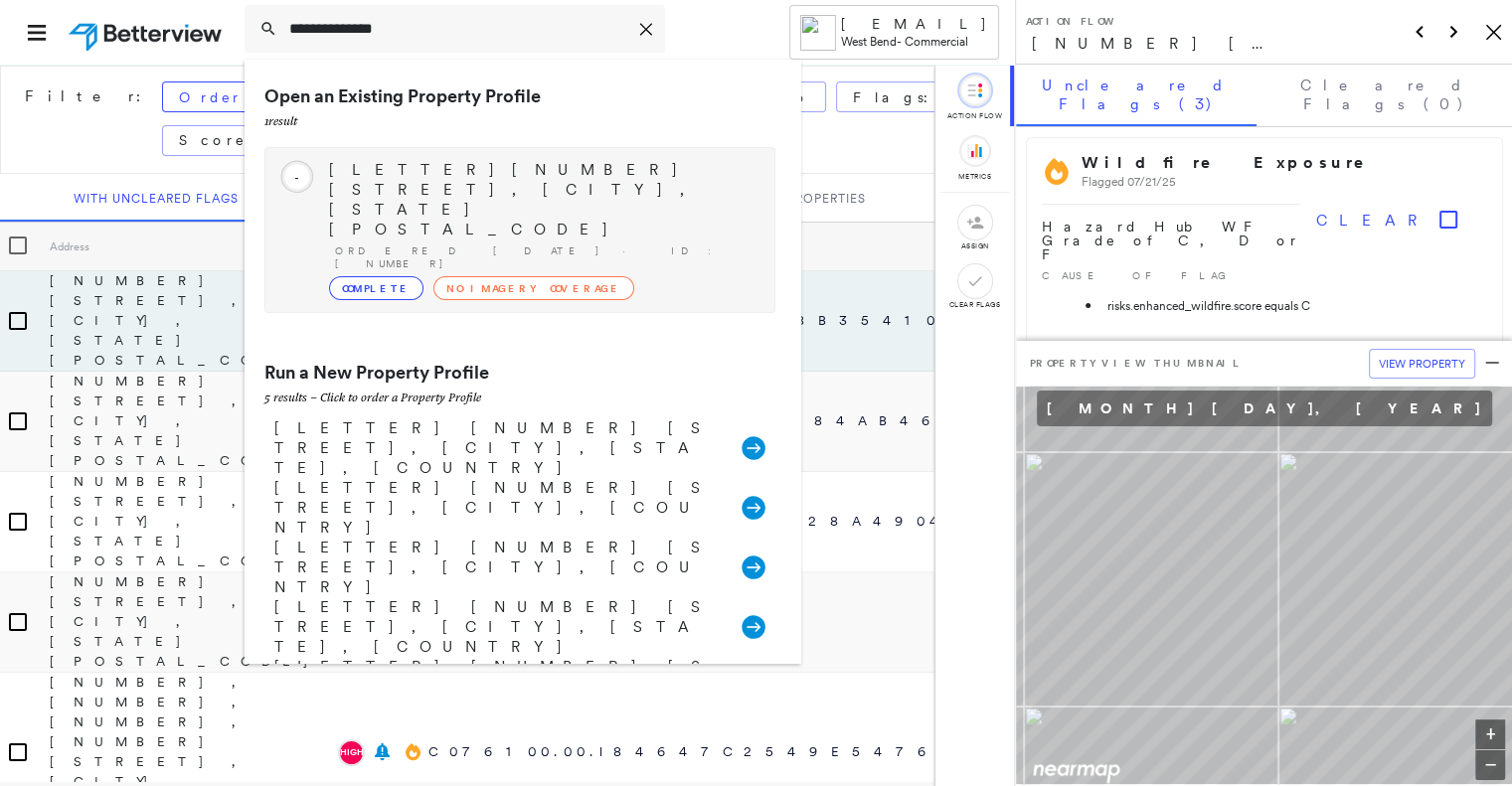 type on "**********" 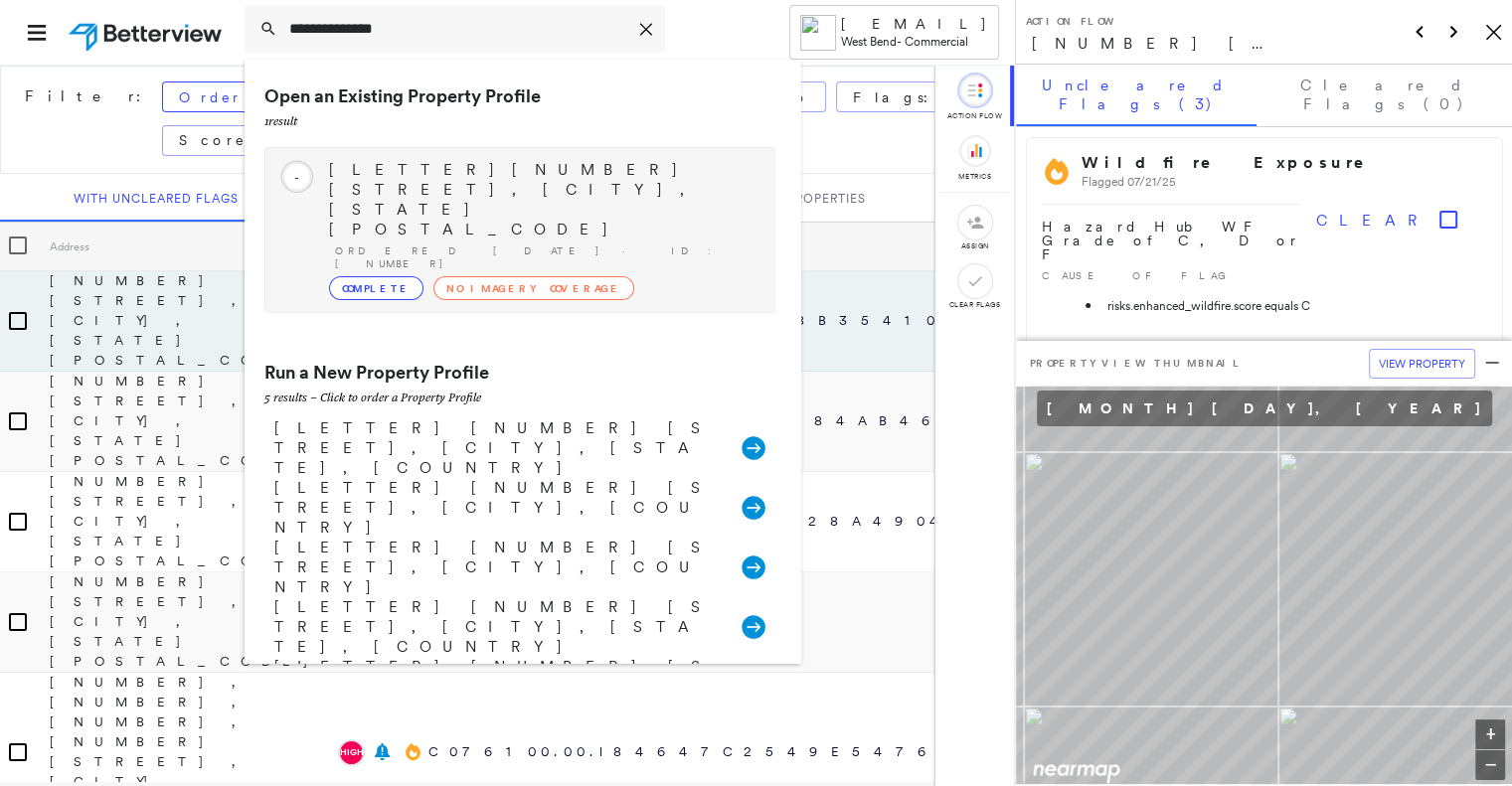 click on "[LETTER][NUMBER] [STREET], [CITY], [STATE] [POSTAL_CODE]" at bounding box center (542, 200) 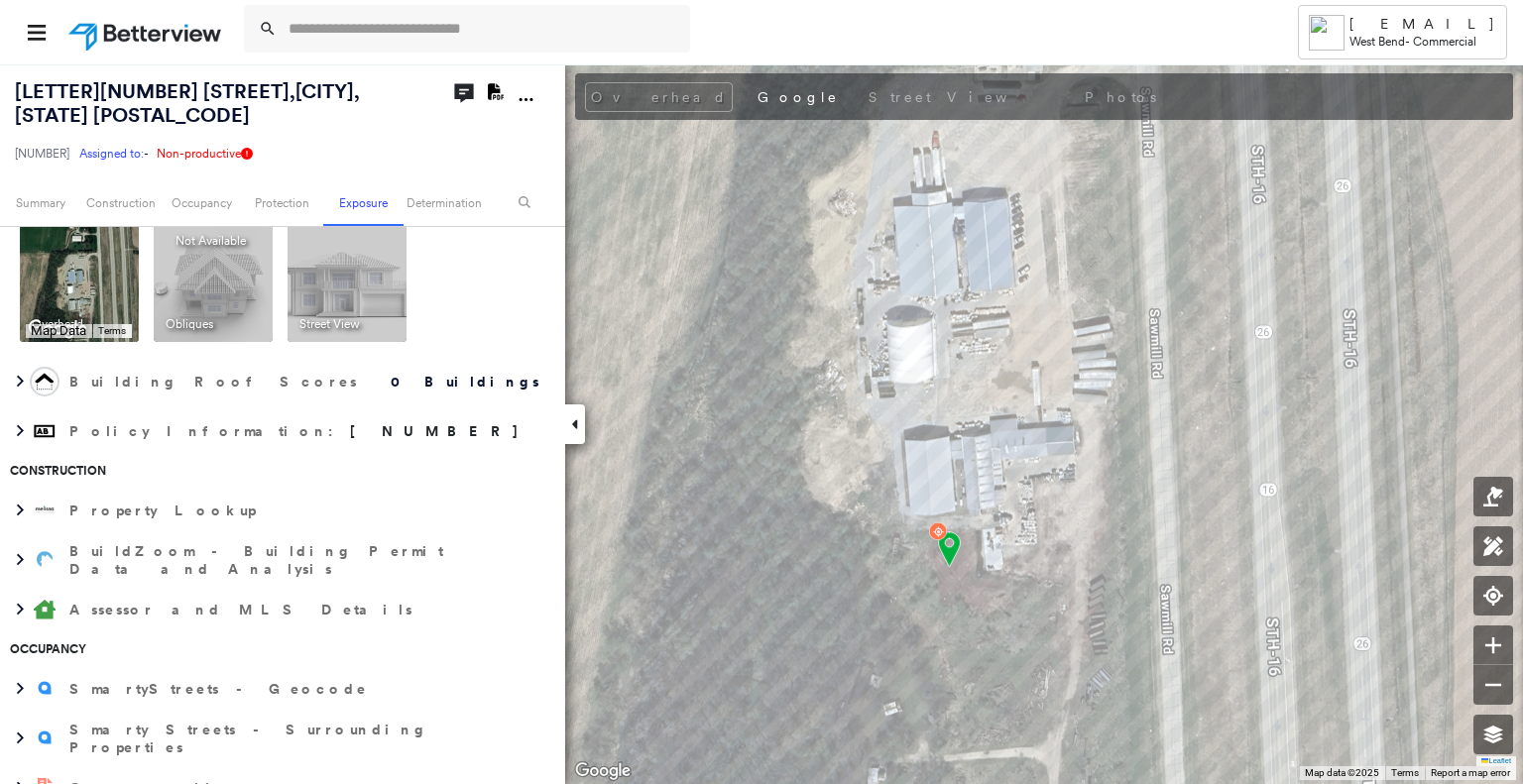 scroll, scrollTop: 0, scrollLeft: 0, axis: both 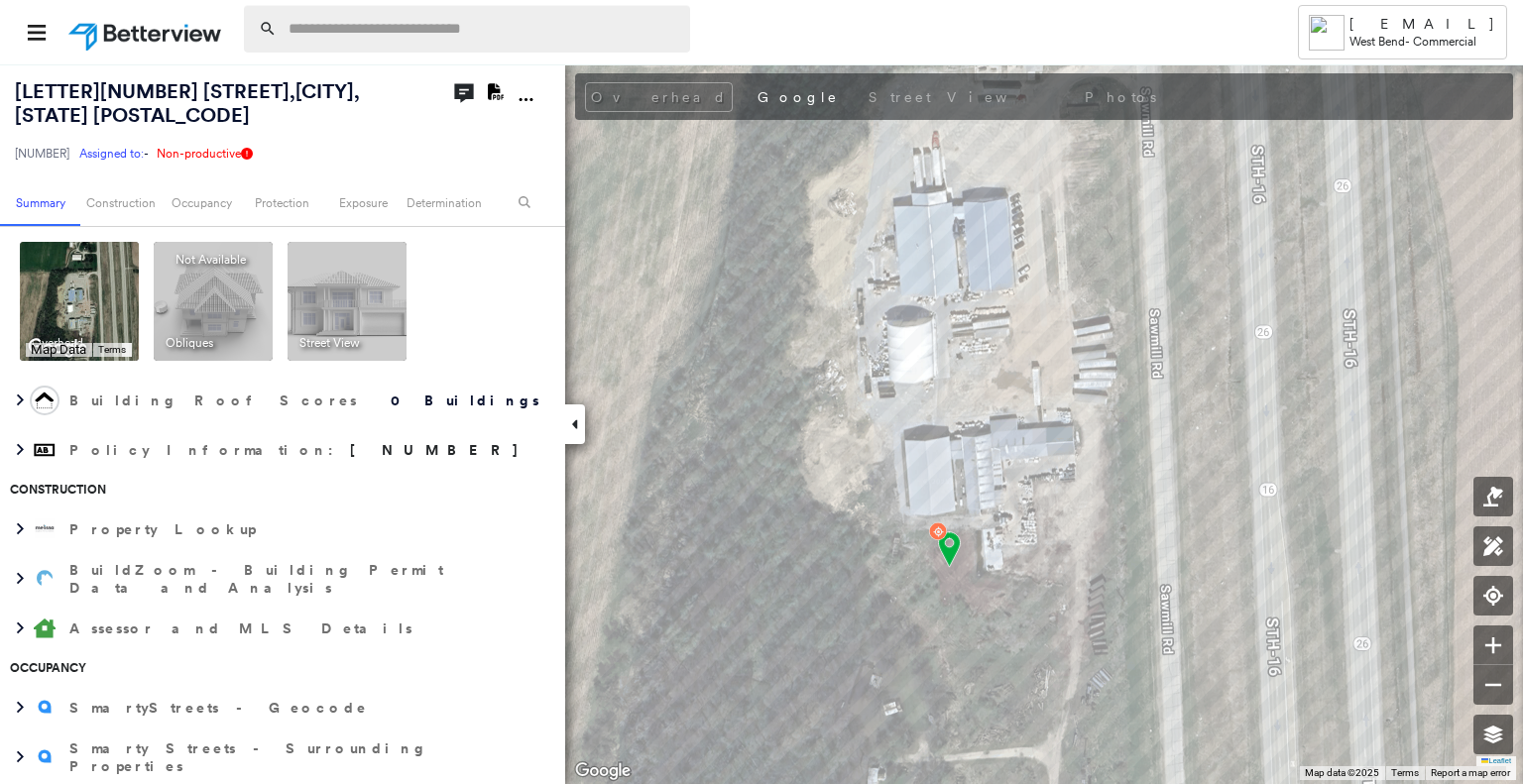 click at bounding box center [483, 29] 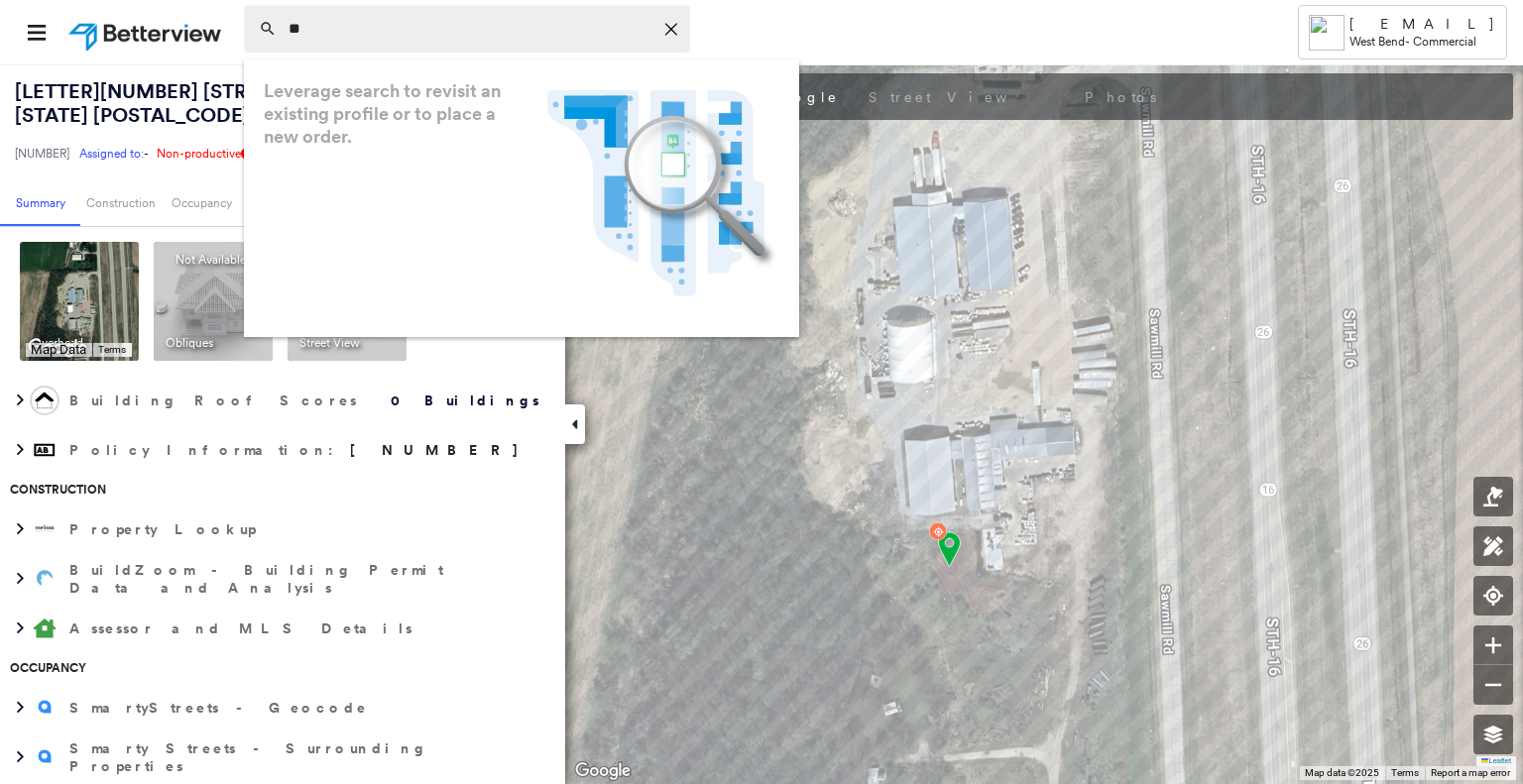 type on "*" 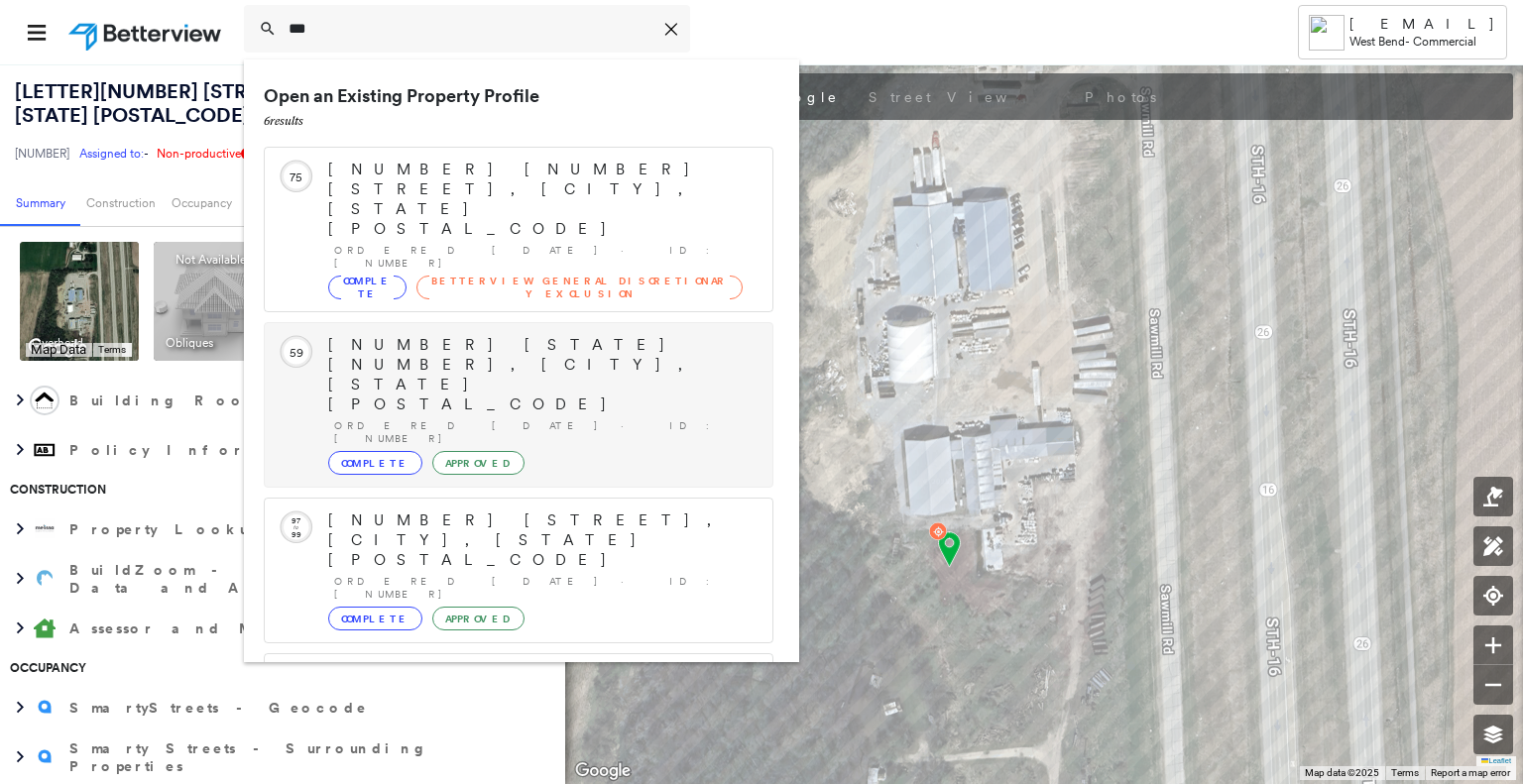 type on "***" 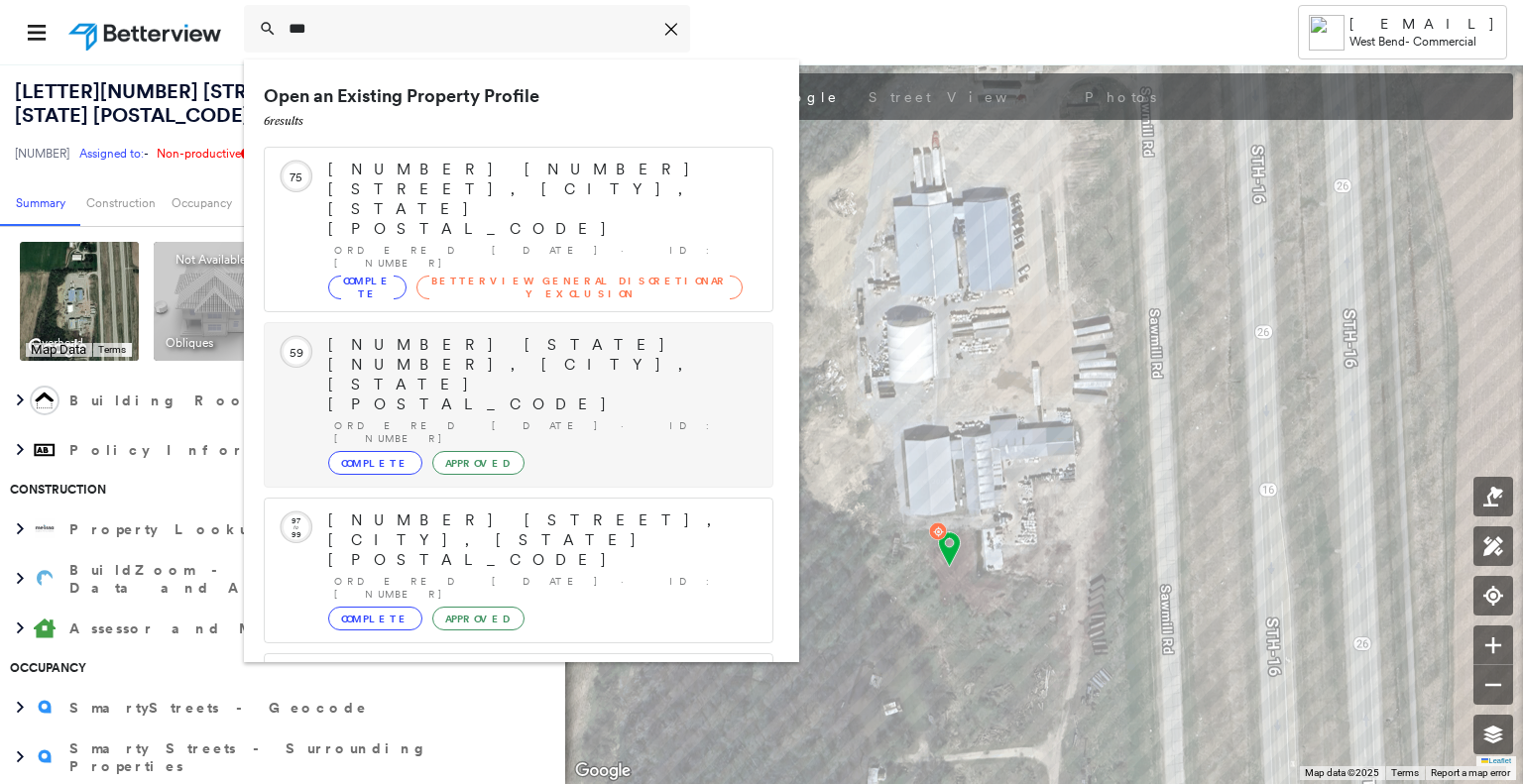 click on "[NUMBER] [STATE] [NUMBER], [CITY], [STATE] [POSTAL_CODE]" at bounding box center (540, 375) 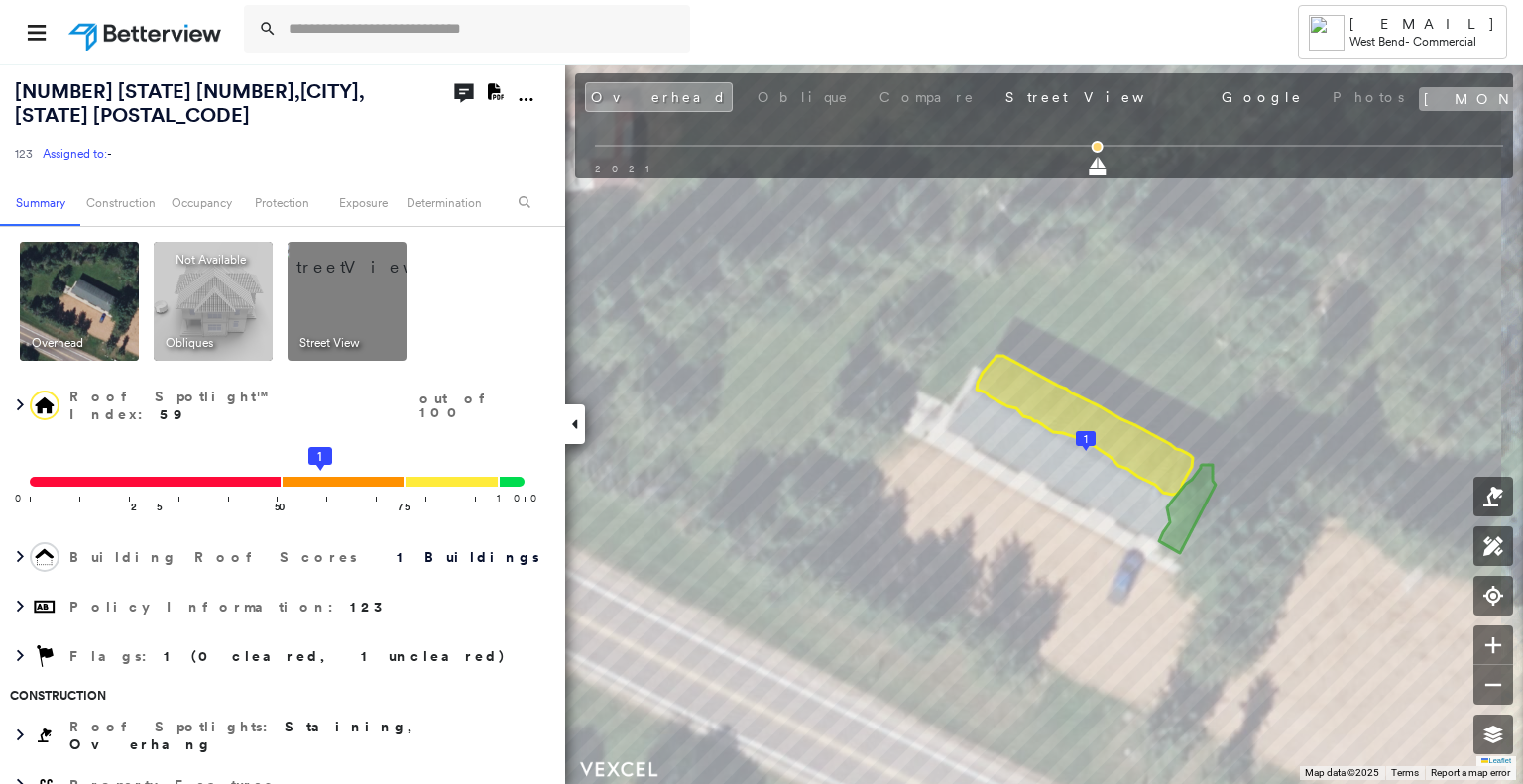 click on "[MONTH] [DAY], [YEAR]" at bounding box center (1638, 99) 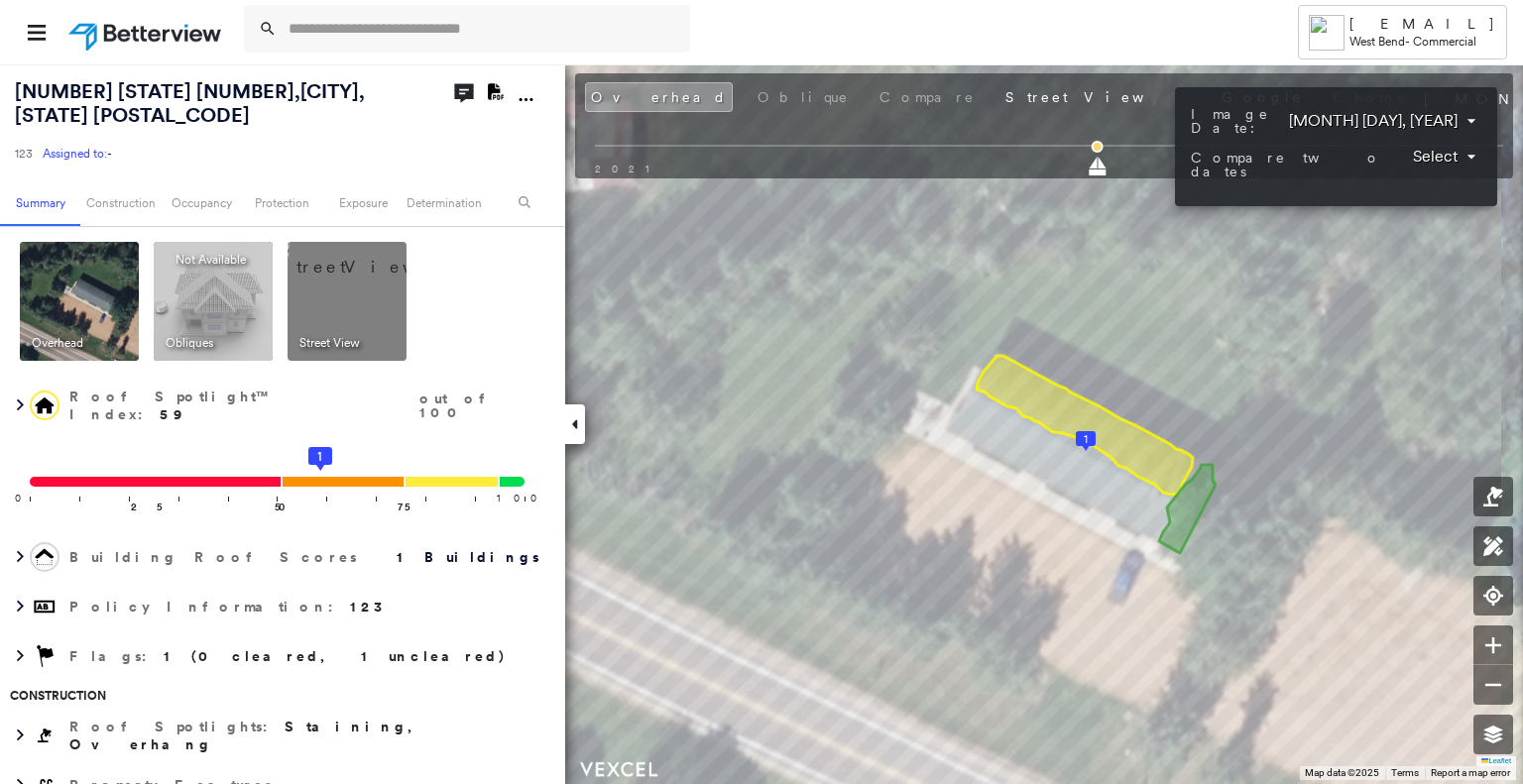 click on "[BRAND] [STREET], [CITY], [STATE] [POSTAL_CODE] [EMAIL] [CITY] - Commercial [NUMBER] [STATE] [NUMBER] , [CITY], [STATE] [POSTAL_CODE] [NUMBER] Assigned to: - Assigned to: - [NUMBER] Assigned to: - Open Comments Download PDF Report Summary Construction Occupancy Protection Exposure Determination Overhead Obliques Not Available ; Street View Roof Spotlight™ Index : [NUMBER] out of [NUMBER] [NUMBER] [NUMBER] [NUMBER] [NUMBER] [NUMBER] Building Roof Scores [NUMBER] Buildings Policy Information : [NUMBER] Flags : [NUMBER] ([NUMBER] cleared, [NUMBER] uncleared) Construction Roof Spotlights : Staining, Overhang Property Features Roof Size & Shape : [NUMBER] building - Gable | Asphalt Shingle BuildZoom - Building Permit Data and Analysis Occupancy Place Detail Smarty Streets - Surrounding Properties Protection Protection Exposure Flood Regional Hazard: [NUMBER] out of [NUMBER] Crime Regional Hazard: [NUMBER] out of [NUMBER] Snow Load Regional Hazard: [NUMBER] out of [NUMBER] Guidewire HazardHub HazardHub Risks Determination Flags : [NUMBER] ([NUMBER] cleared, [NUMBER] uncleared) Uncleared Flags ([NUMBER]) Cleared Flags ([NUMBER]) Wildfire Exposure Flagged [DATE] Clear Action Taken New Entry History" at bounding box center (762, 392) 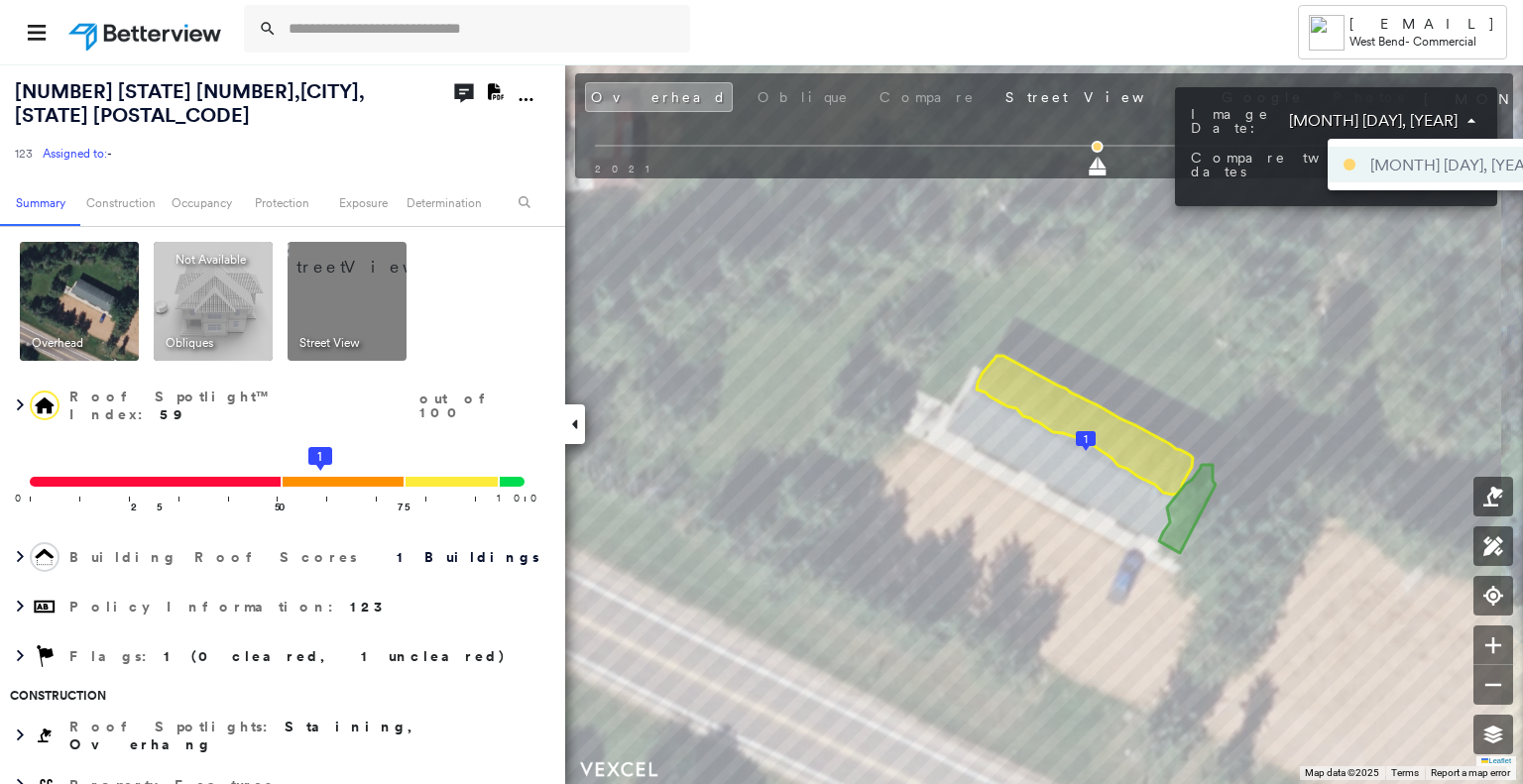 click at bounding box center [762, 392] 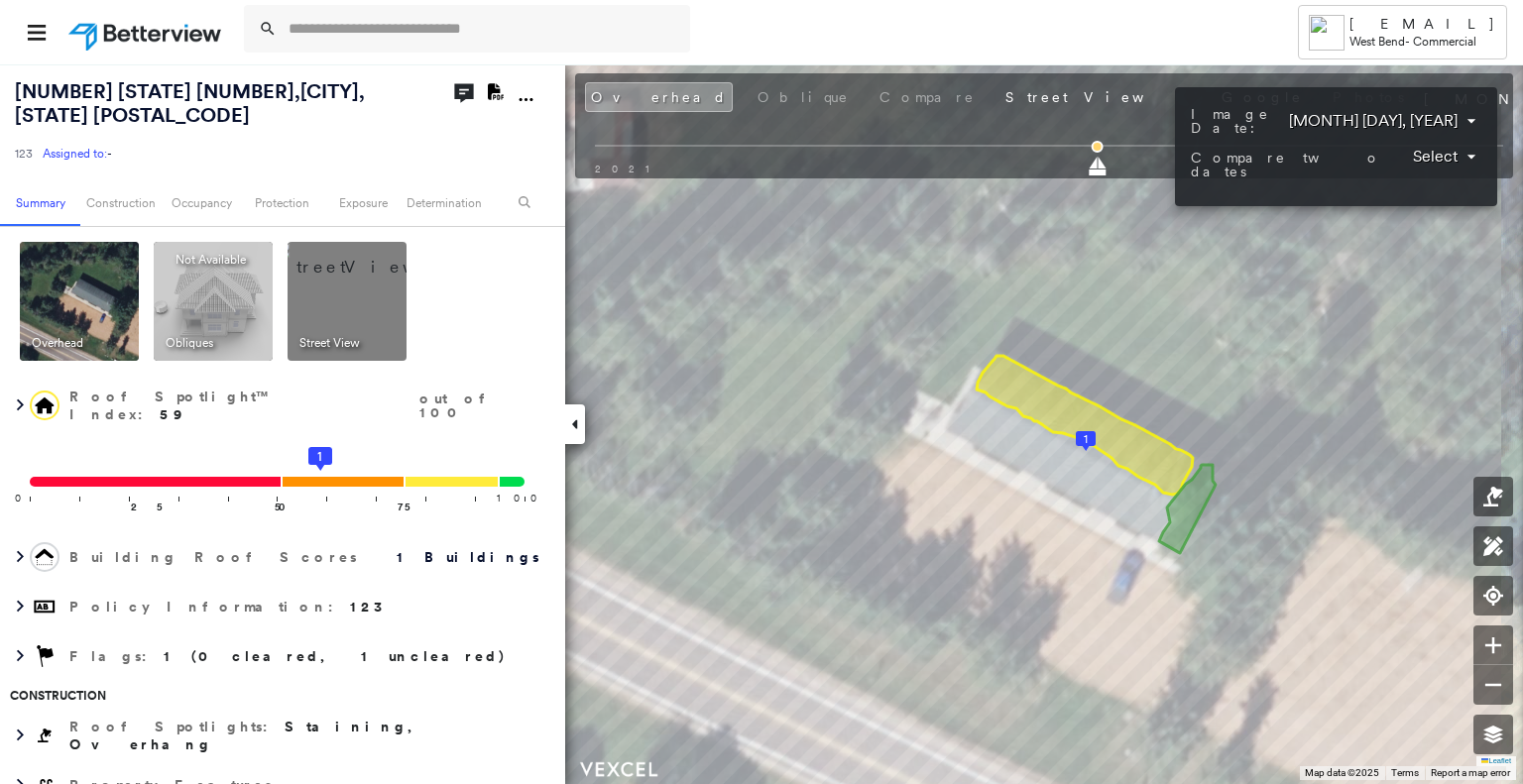 click at bounding box center [762, 392] 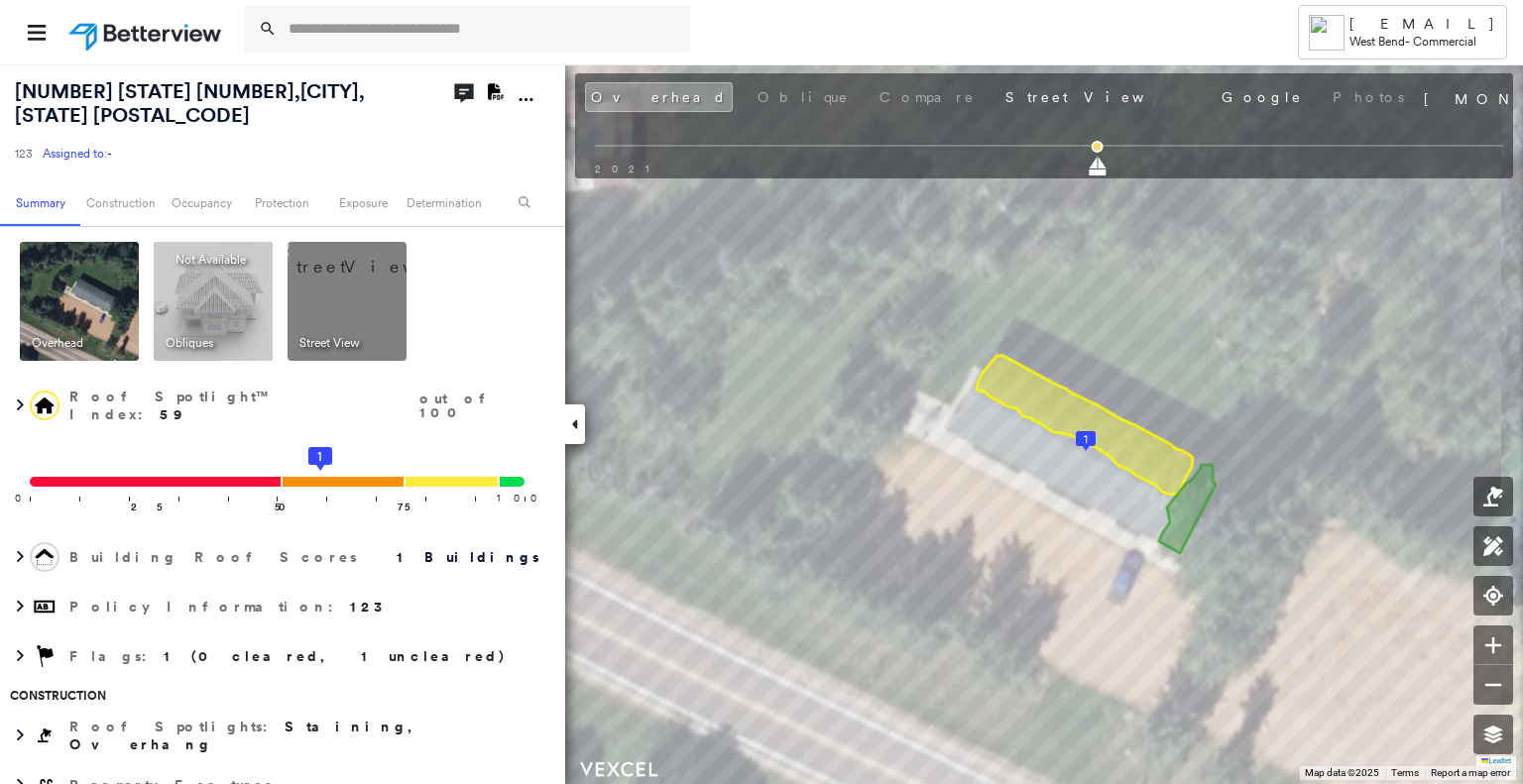 drag, startPoint x: 1099, startPoint y: 170, endPoint x: 940, endPoint y: 152, distance: 160.01562 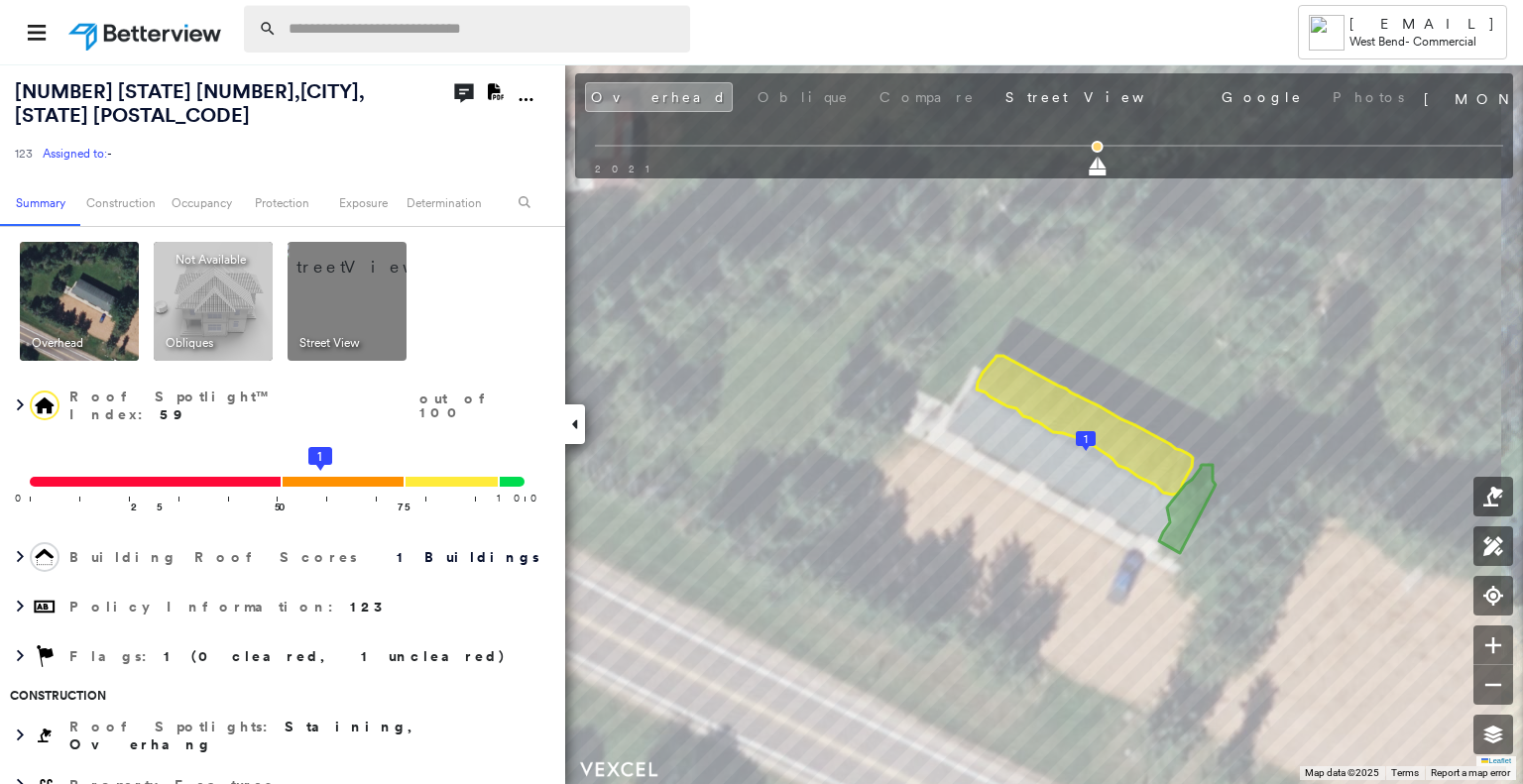 click at bounding box center (483, 29) 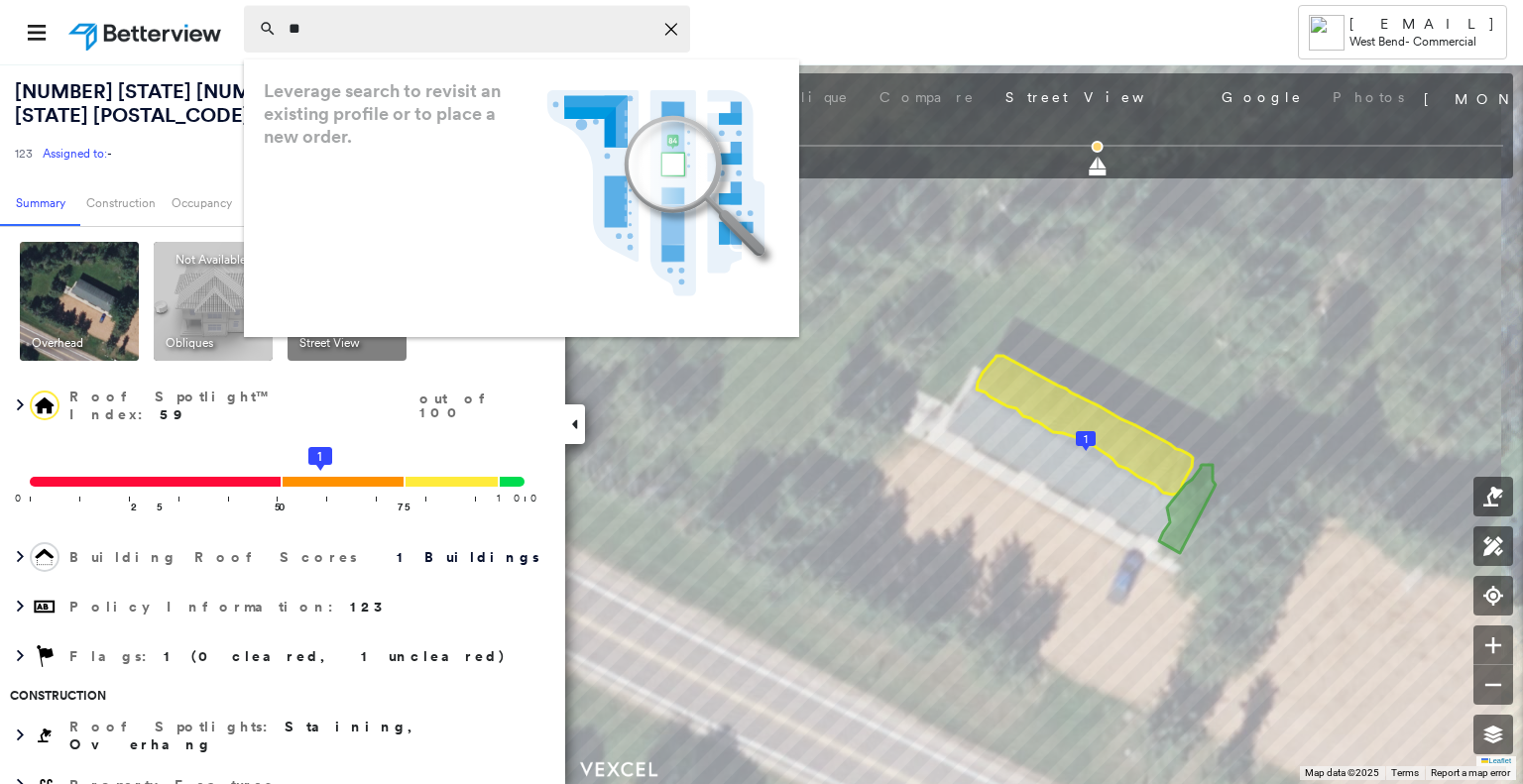 type on "*" 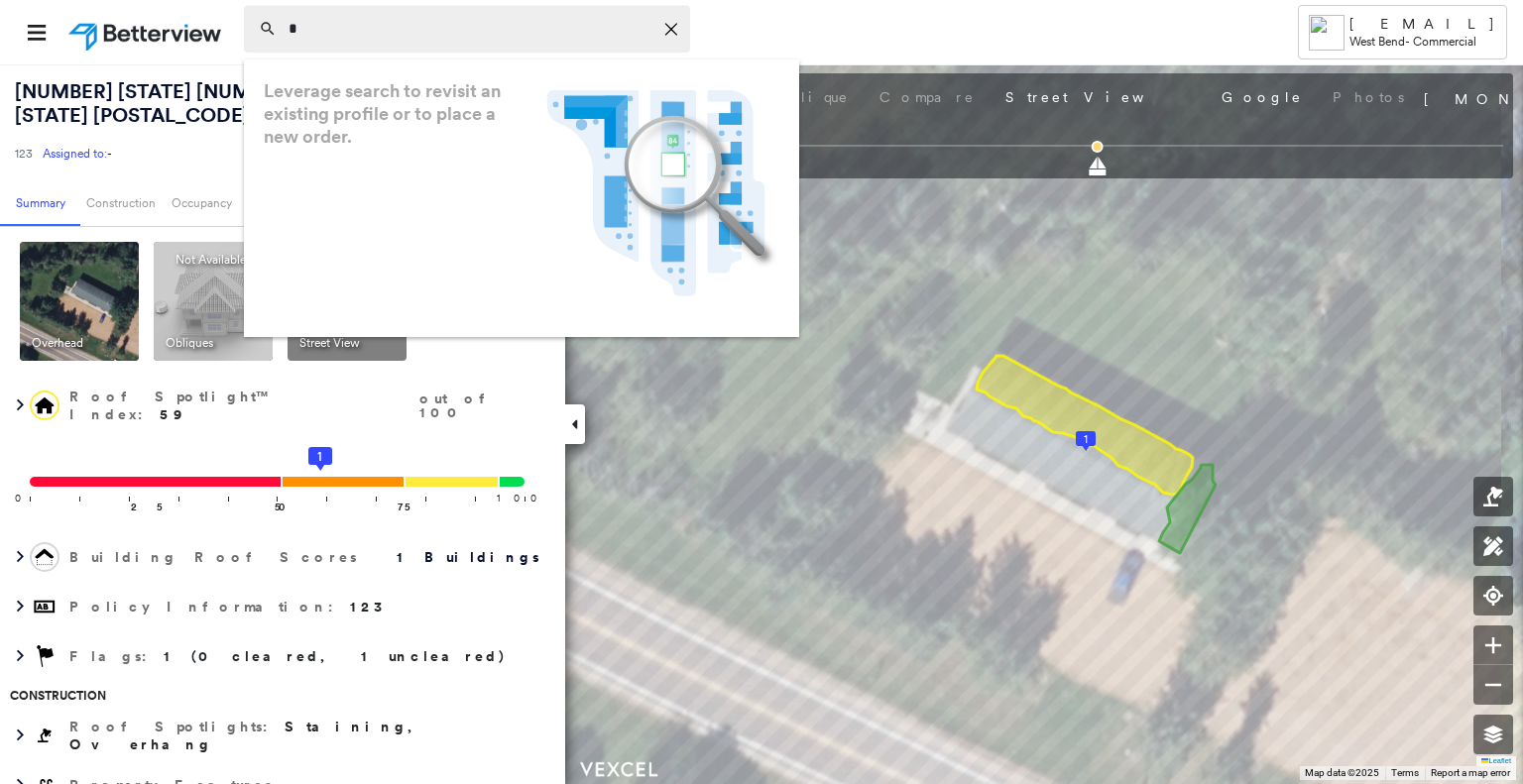 type 